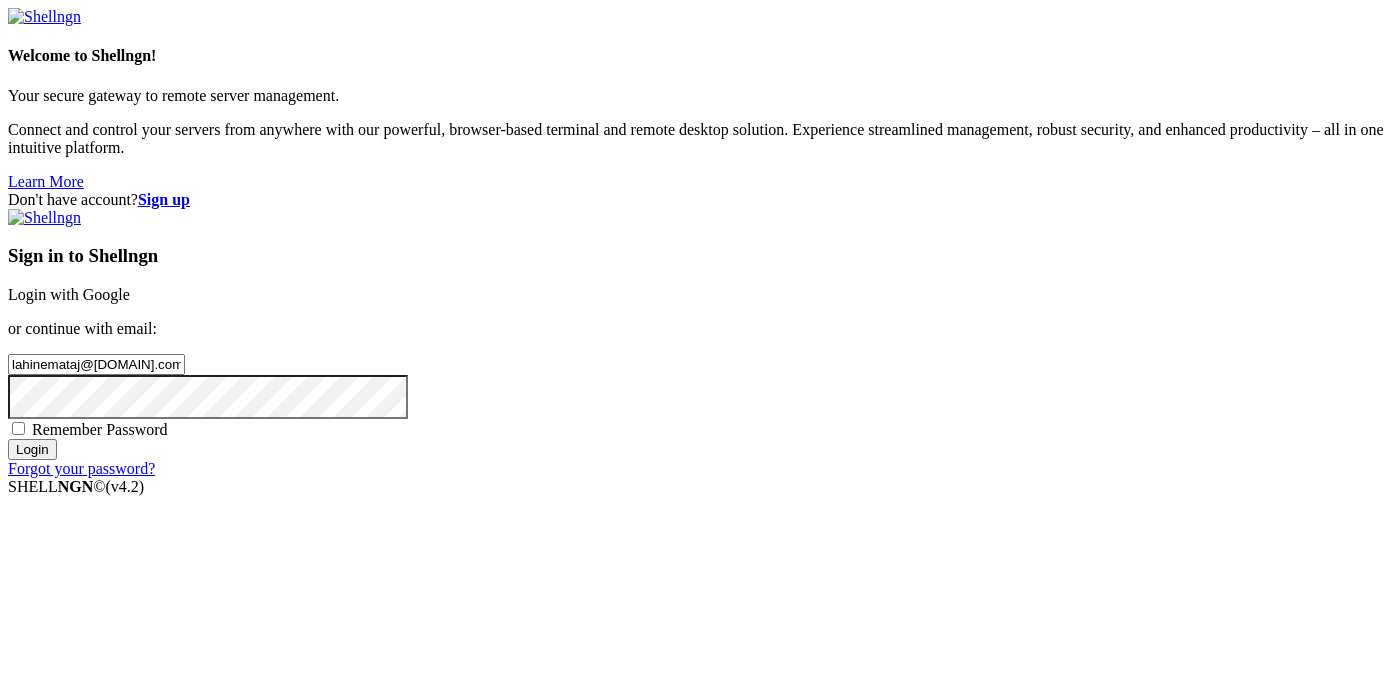 scroll, scrollTop: 0, scrollLeft: 0, axis: both 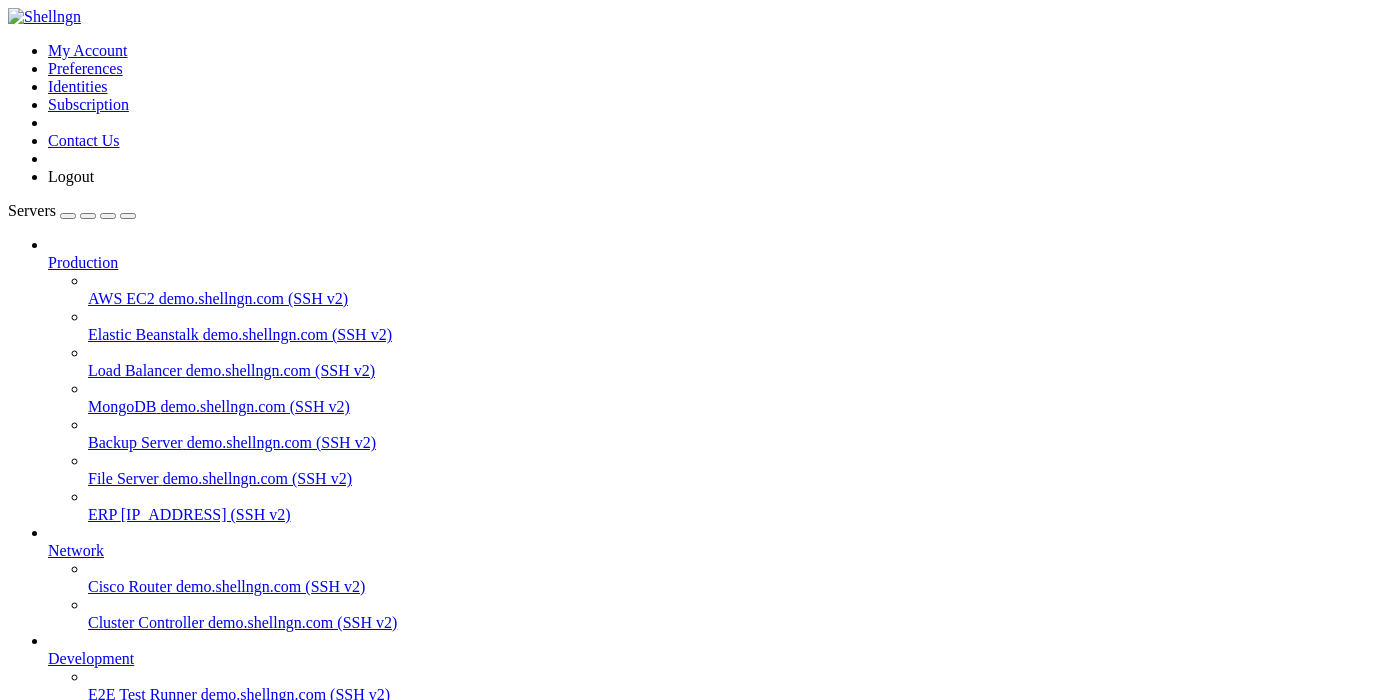 click on "EN" at bounding box center (58, 730) 